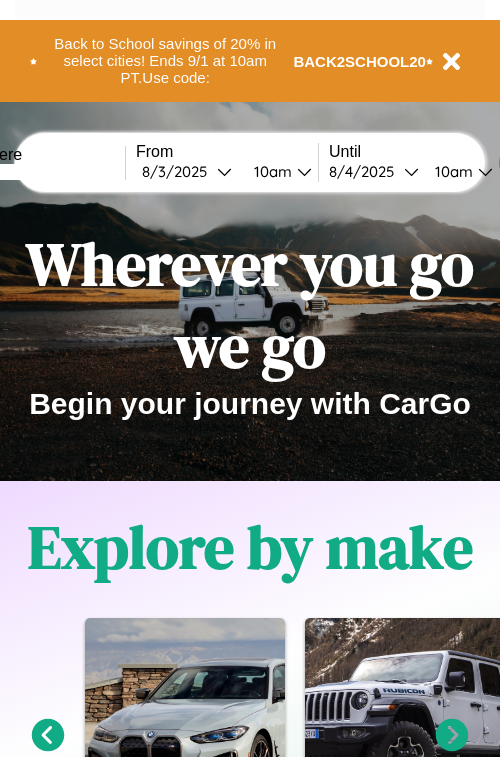 scroll, scrollTop: 0, scrollLeft: 0, axis: both 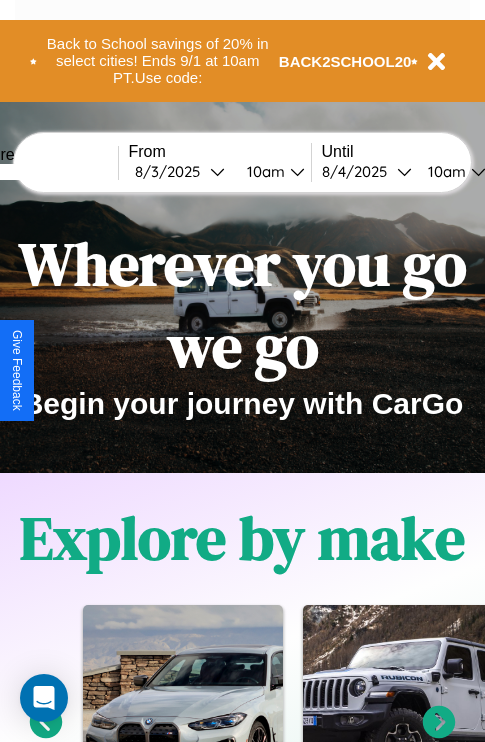 click at bounding box center (43, 172) 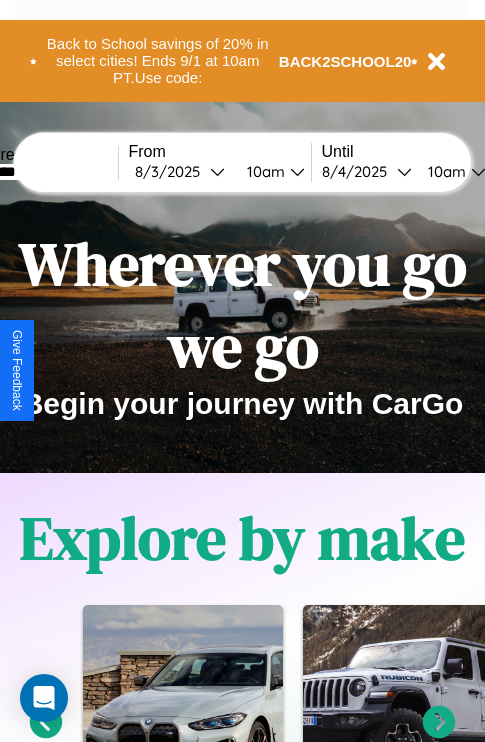 type on "********" 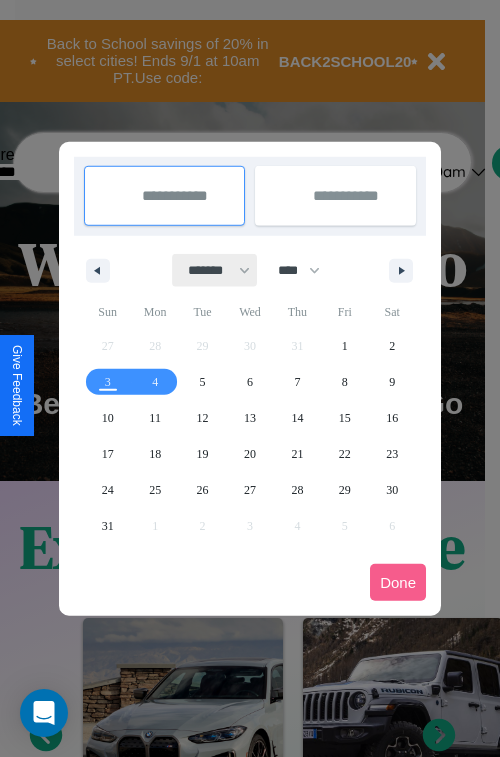 click on "******* ******** ***** ***** *** **** **** ****** ********* ******* ******** ********" at bounding box center [215, 270] 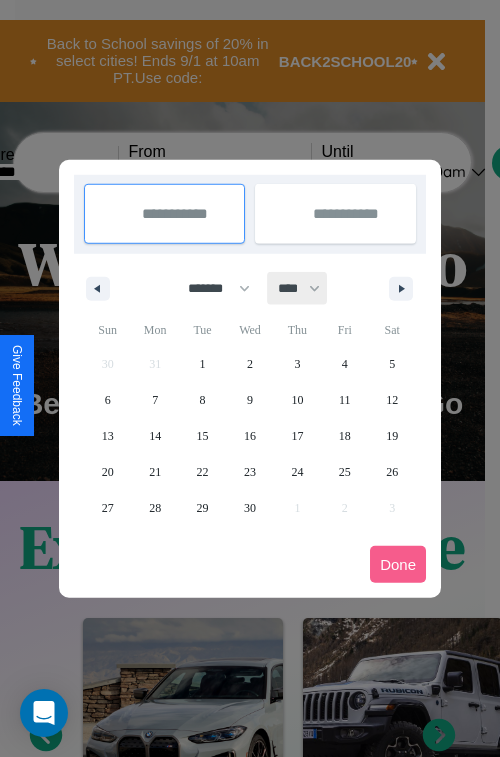 click on "**** **** **** **** **** **** **** **** **** **** **** **** **** **** **** **** **** **** **** **** **** **** **** **** **** **** **** **** **** **** **** **** **** **** **** **** **** **** **** **** **** **** **** **** **** **** **** **** **** **** **** **** **** **** **** **** **** **** **** **** **** **** **** **** **** **** **** **** **** **** **** **** **** **** **** **** **** **** **** **** **** **** **** **** **** **** **** **** **** **** **** **** **** **** **** **** **** **** **** **** **** **** **** **** **** **** **** **** **** **** **** **** **** **** **** **** **** **** **** **** ****" at bounding box center (298, 288) 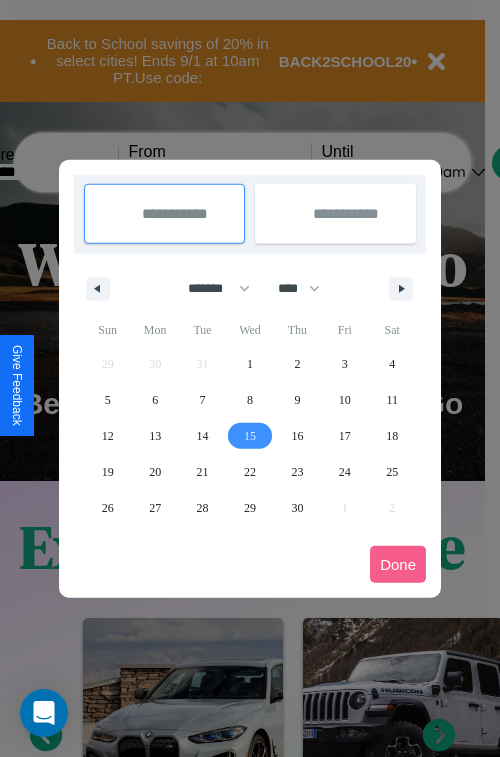 click on "15" at bounding box center [250, 436] 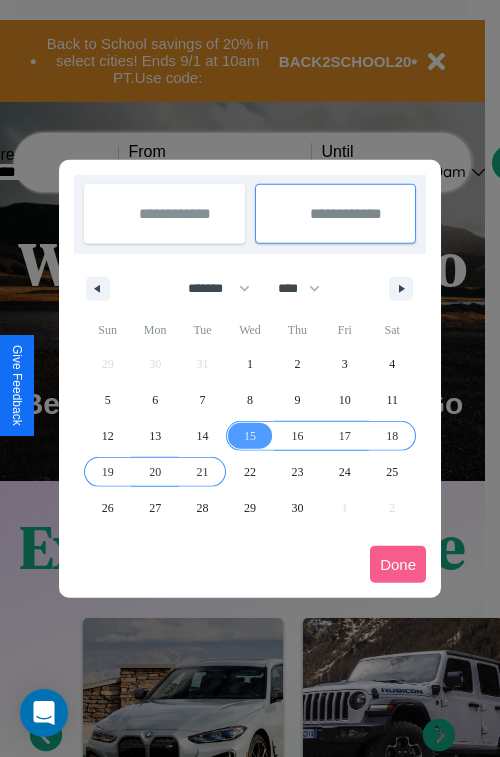 click on "21" at bounding box center [203, 472] 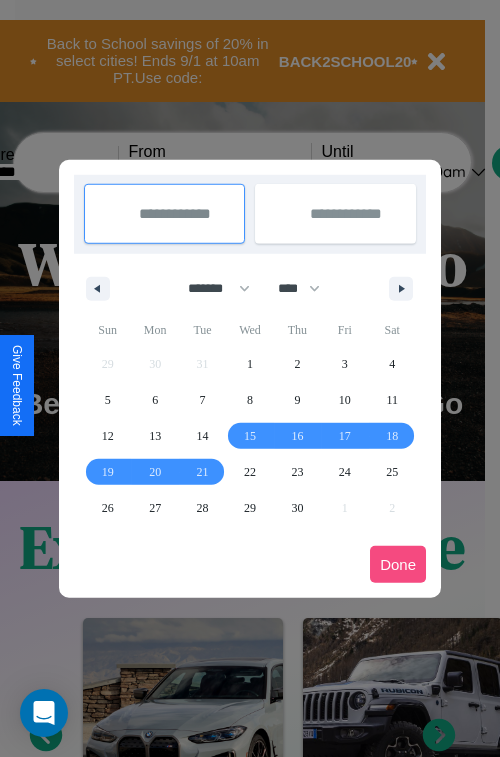 click on "Done" at bounding box center [398, 564] 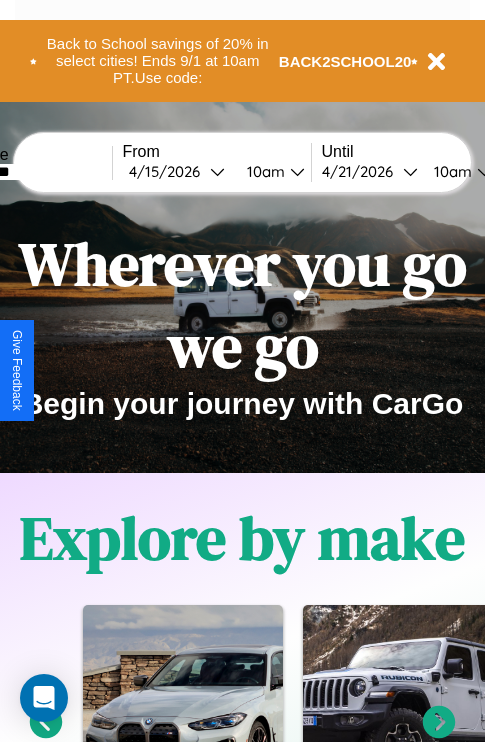 click on "10am" at bounding box center (263, 171) 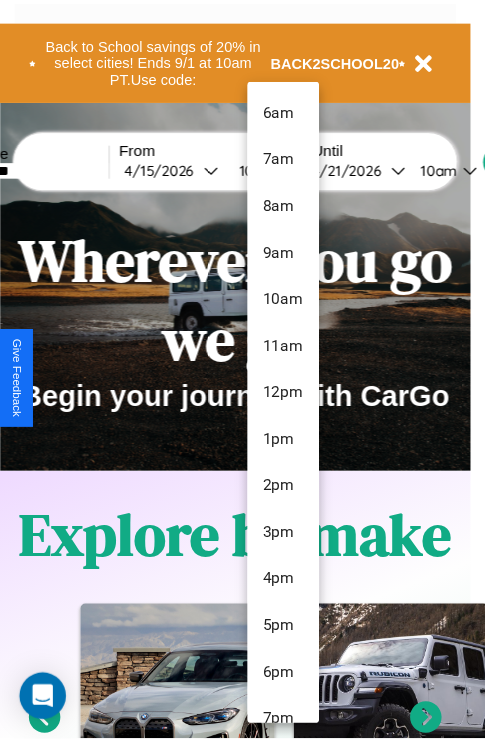 scroll, scrollTop: 211, scrollLeft: 0, axis: vertical 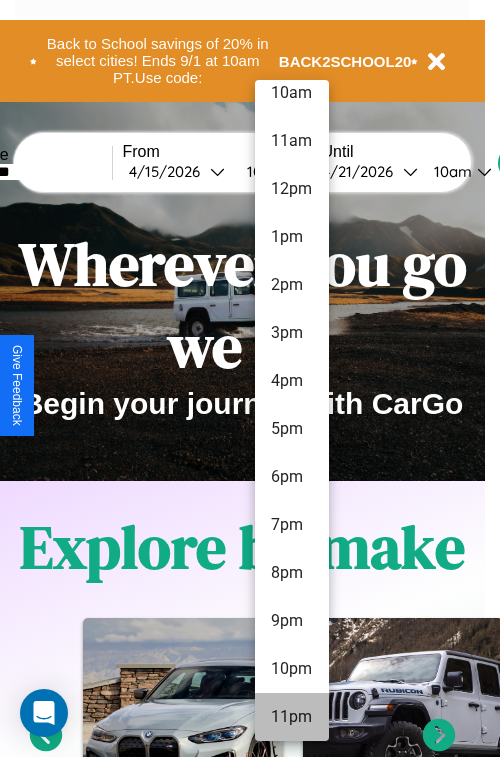 click on "11pm" at bounding box center (292, 717) 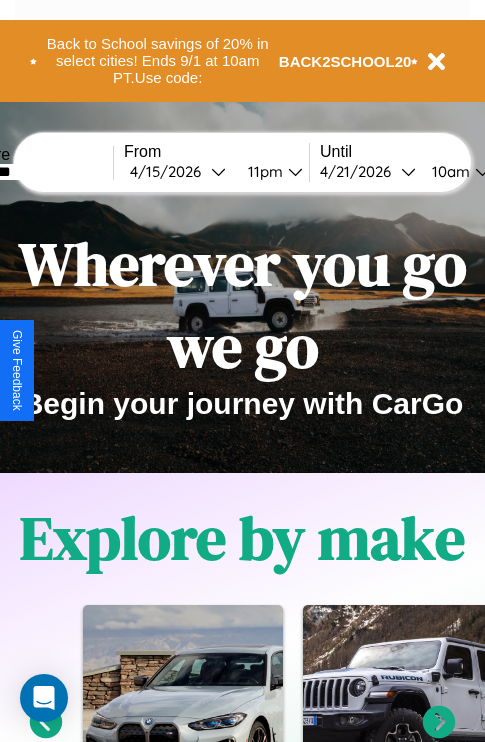 scroll, scrollTop: 0, scrollLeft: 72, axis: horizontal 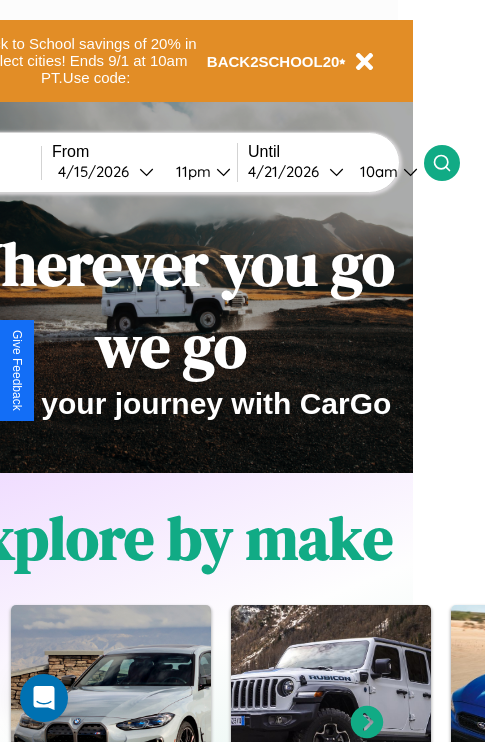 click 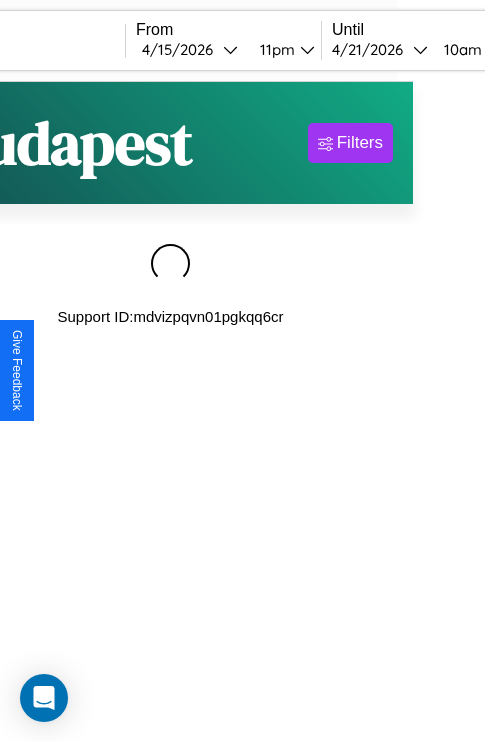 scroll, scrollTop: 0, scrollLeft: 0, axis: both 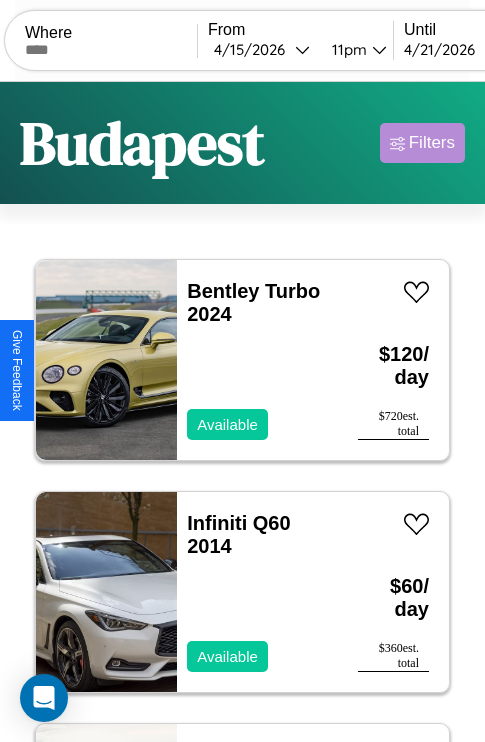 click on "Filters" at bounding box center (432, 143) 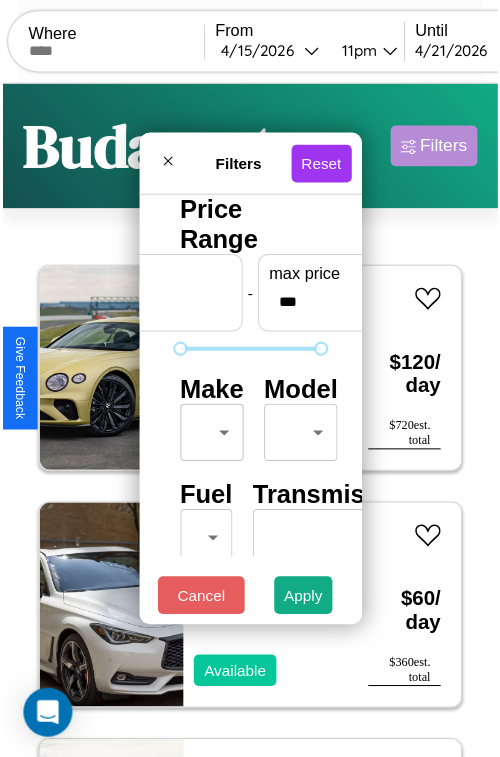 scroll, scrollTop: 59, scrollLeft: 0, axis: vertical 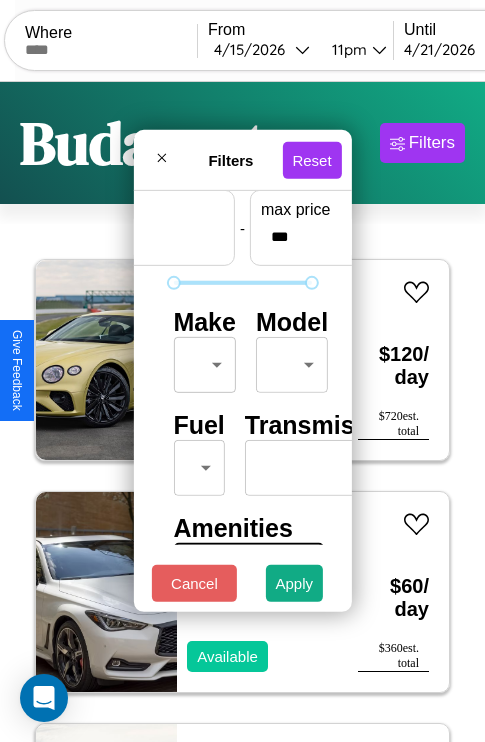 click on "CarGo Where From [DATE] [TIME] Until [DATE] [TIME] Become a Host Login Sign Up [CITY] Filters 29  cars in this area These cars can be picked up in this city. Bentley   Turbo   2024 Available $ 120  / day $ 720  est. total Infiniti   Q60   2014 Available $ 60  / day $ 360  est. total Dodge   Raider   2024 Available $ 50  / day $ 300  est. total Bentley   Flying Spur   2023 Available $ 110  / day $ 660  est. total Buick   Allure   2022 Available $ 80  / day $ 480  est. total BMW   C 650 GT   2024 Available $ 150  / day $ 900  est. total Hummer   H3   2018 Available $ 70  / day $ 420  est. total Volvo   VNX   2018 Available $ 170  / day $ 1020  est. total Toyota   GR86   2023 Available $ 70  / day $ 420  est. total Hyundai   XG350   2022 Unavailable $ 50  / day $ 300  est. total GMC   Sierra Limited   2023 Available $ 100  / day $ 600  est. total Honda   NC700XD (NC700X DCT)   2023 Available $ 190  / day $ 1140  est. total Infiniti   J30   2014 Unavailable $ 200  / day $ 1200  est. total GMC     2017" at bounding box center [242, 412] 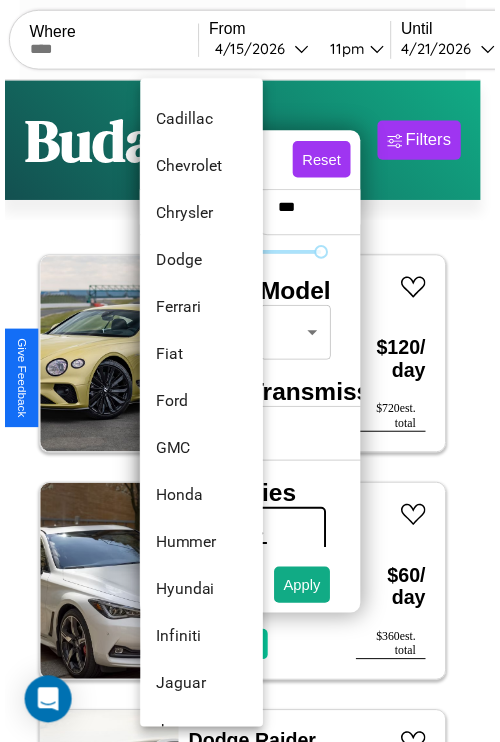 scroll, scrollTop: 614, scrollLeft: 0, axis: vertical 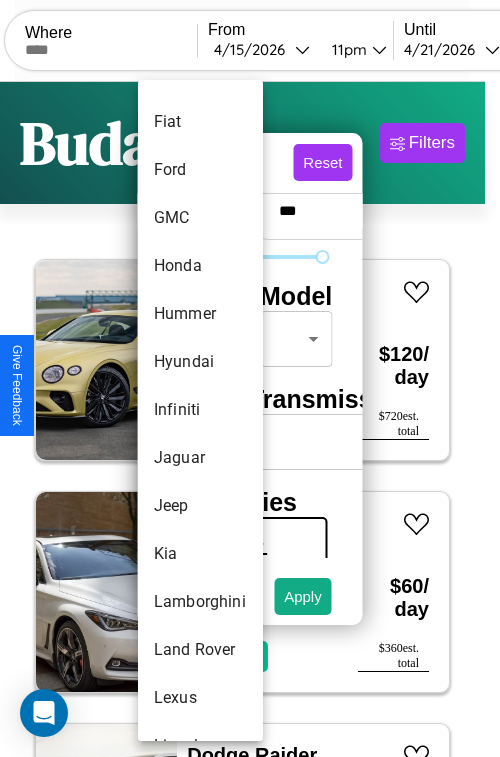 click on "Infiniti" at bounding box center [200, 410] 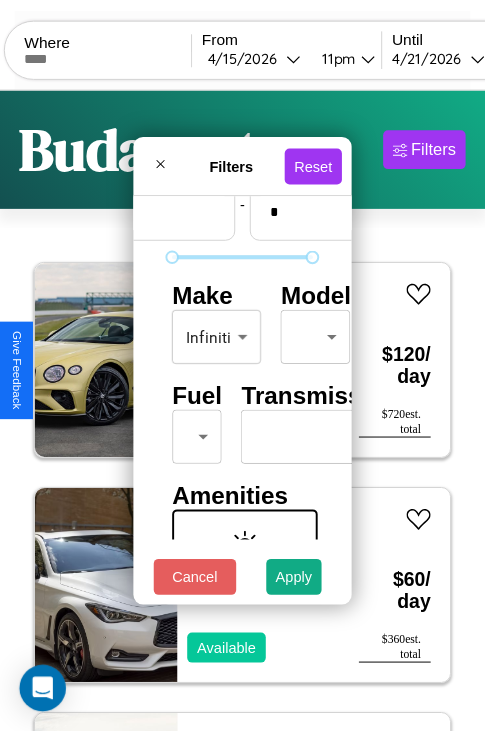 scroll, scrollTop: 59, scrollLeft: 124, axis: both 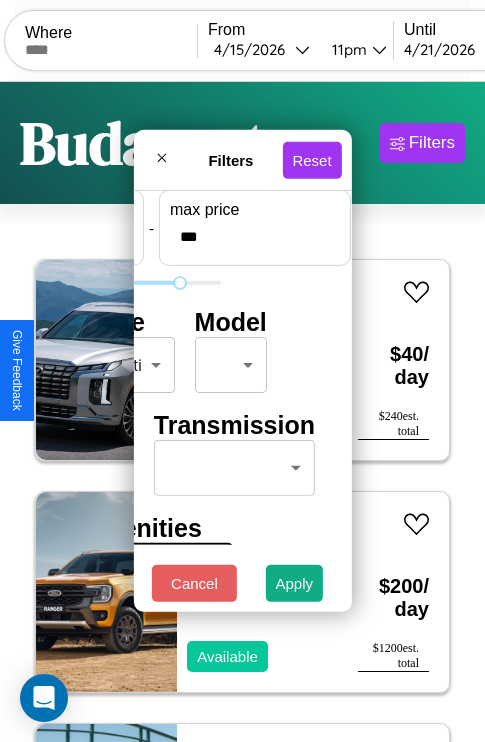 type on "***" 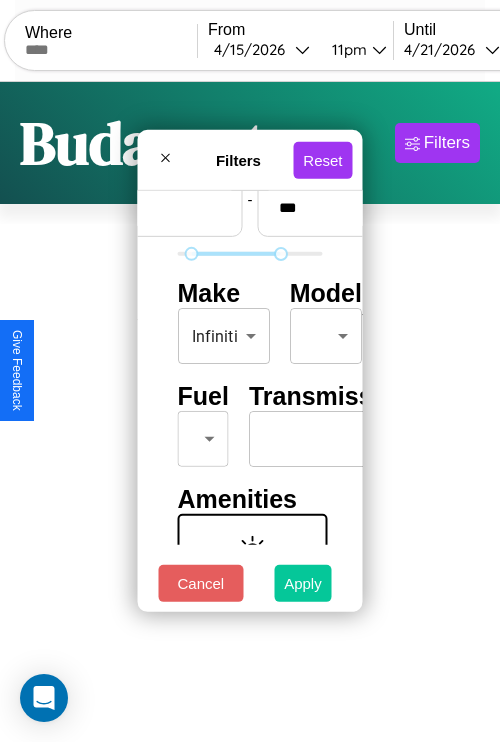 type on "**" 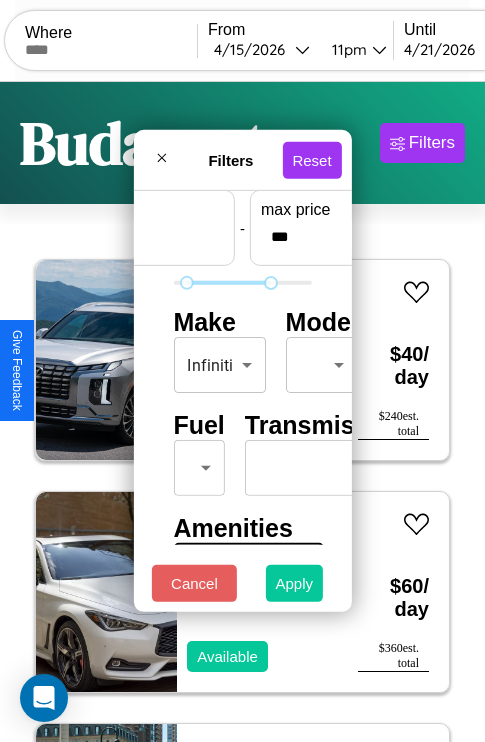 click on "Apply" at bounding box center [295, 583] 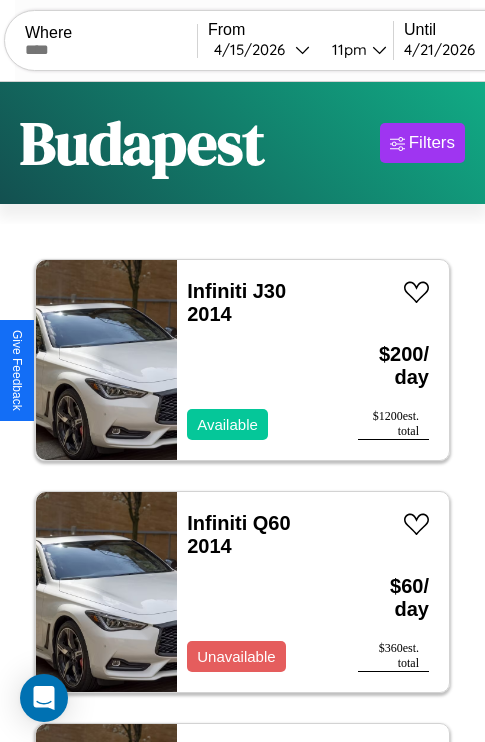 scroll, scrollTop: 79, scrollLeft: 0, axis: vertical 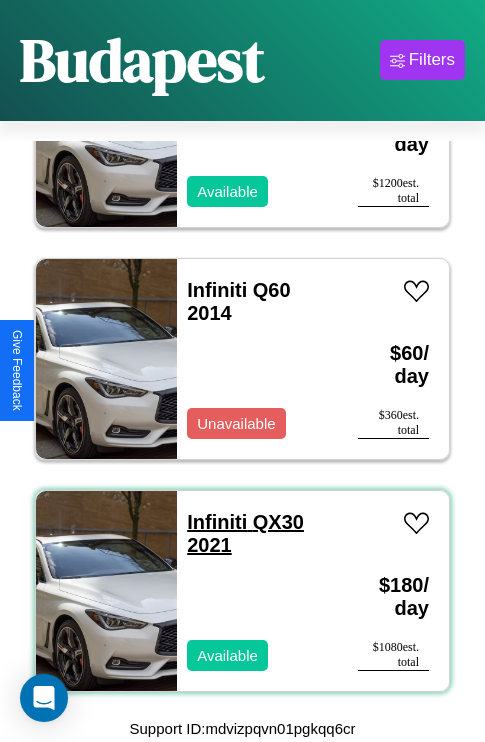 click on "Infiniti   QX30   2021" at bounding box center (245, 533) 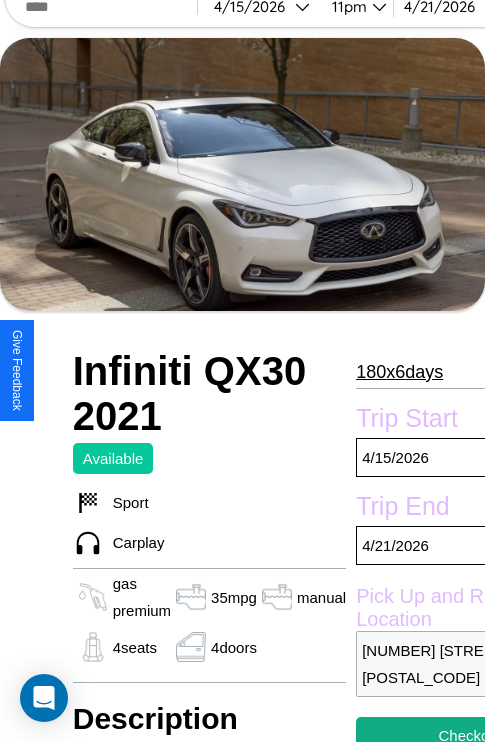scroll, scrollTop: 44, scrollLeft: 0, axis: vertical 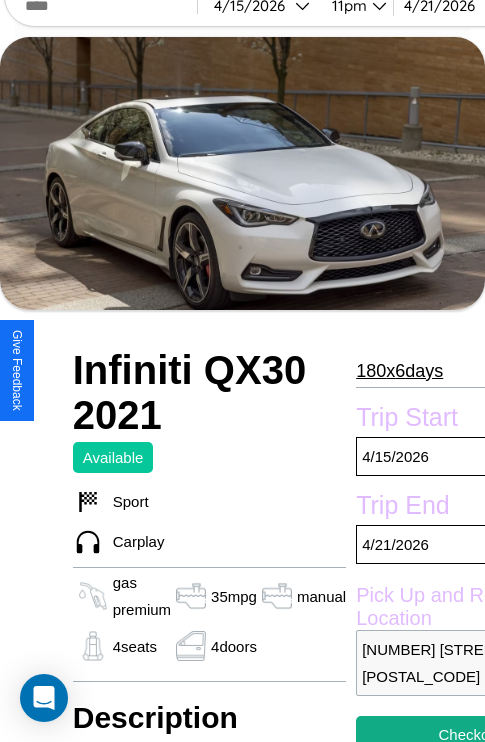 click on "180  x  6  days" at bounding box center [399, 371] 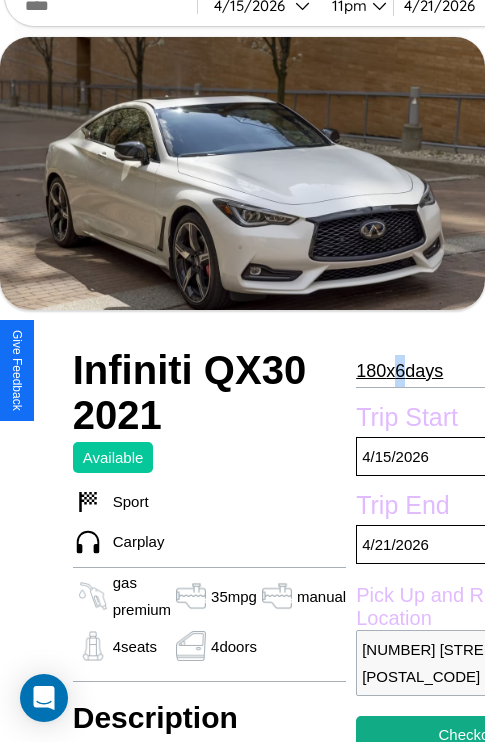 click on "180  x  6  days" at bounding box center (399, 371) 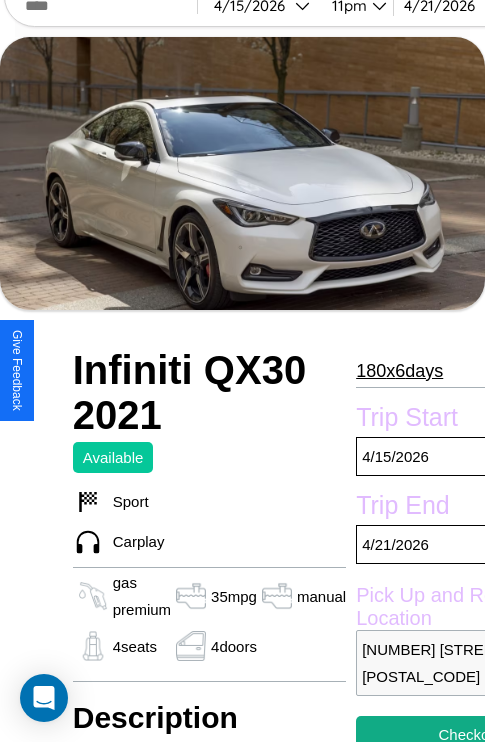 click on "180  x  6  days" at bounding box center [399, 371] 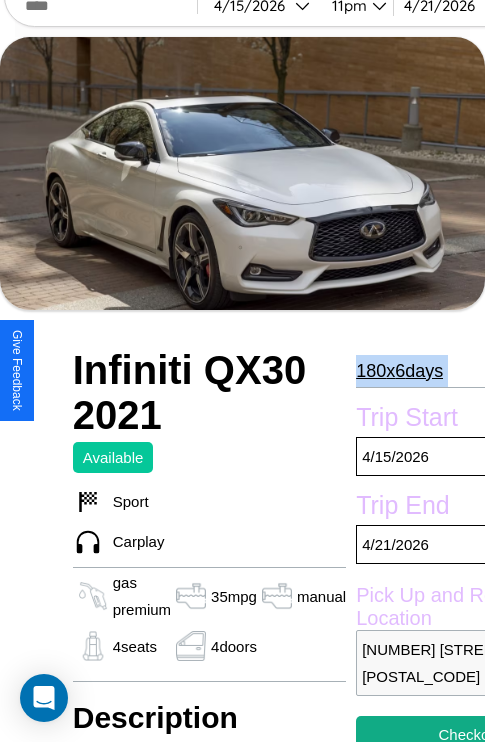 click on "180  x  6  days" at bounding box center [399, 371] 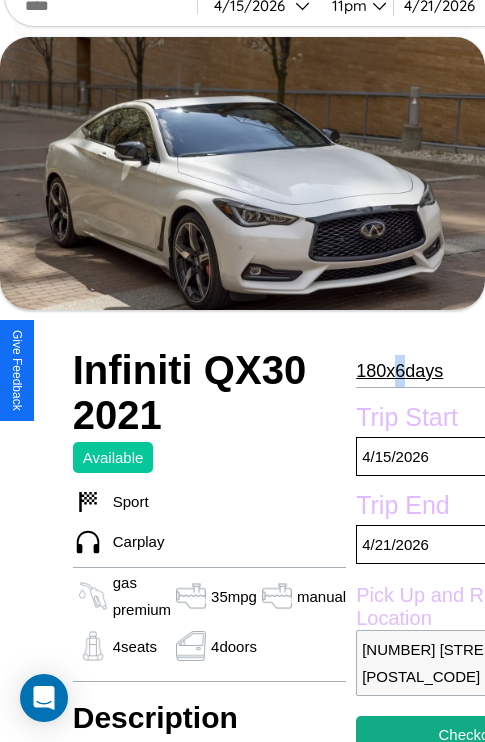 click on "180  x  6  days" at bounding box center [399, 371] 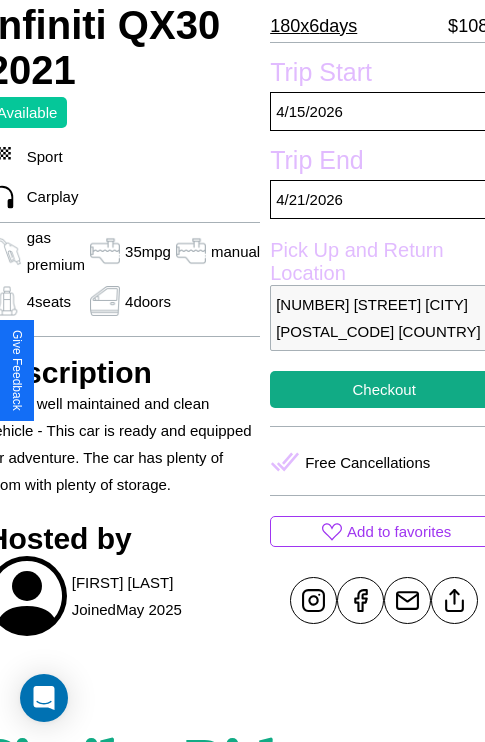scroll, scrollTop: 408, scrollLeft: 91, axis: both 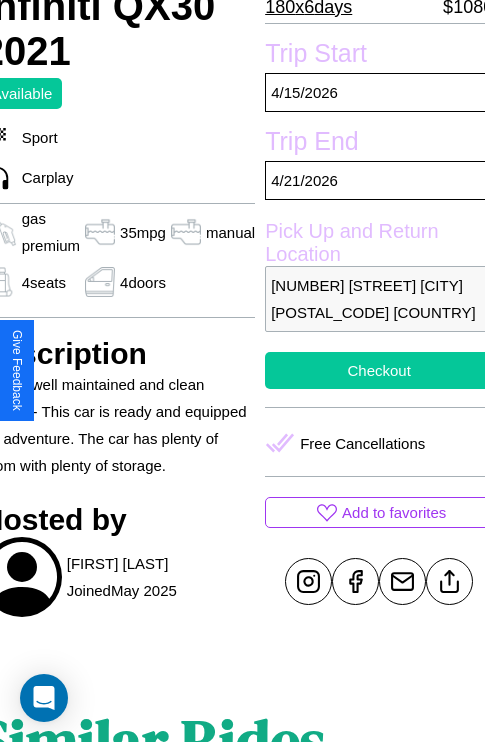 click on "Checkout" at bounding box center [379, 370] 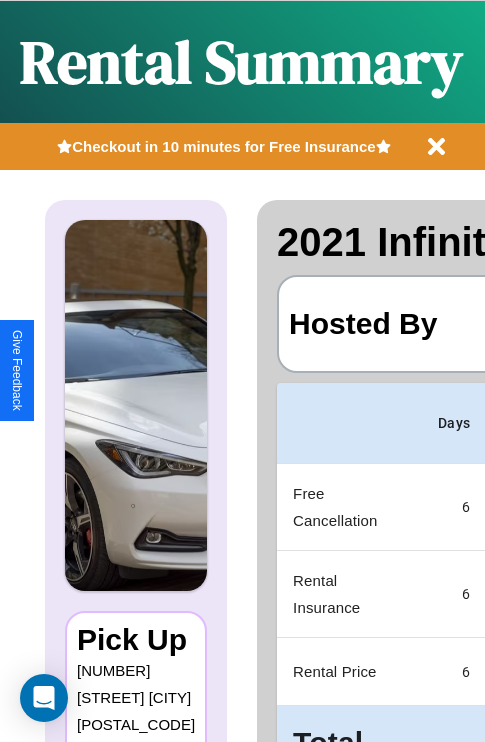 scroll, scrollTop: 0, scrollLeft: 378, axis: horizontal 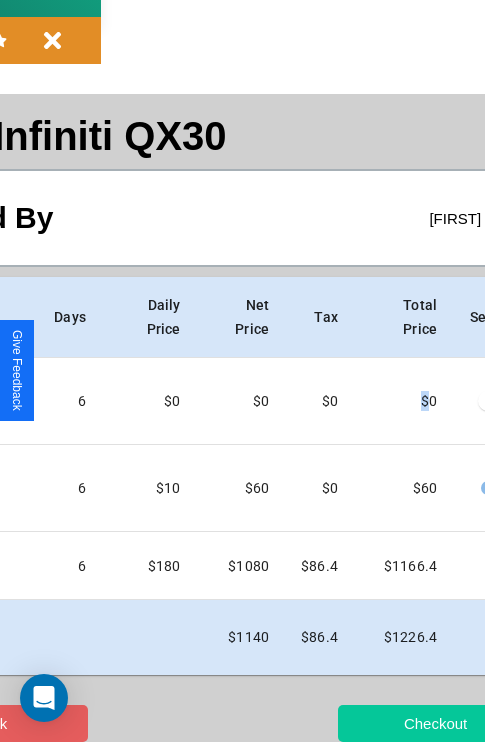 click on "Checkout" at bounding box center [435, 723] 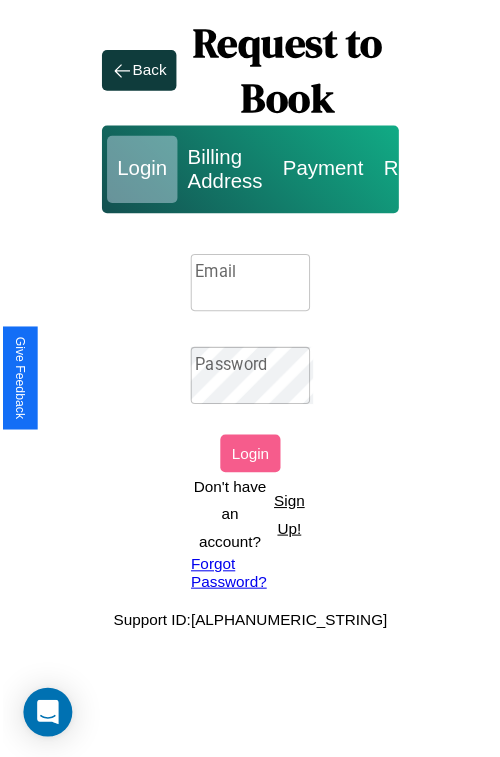 scroll, scrollTop: 0, scrollLeft: 0, axis: both 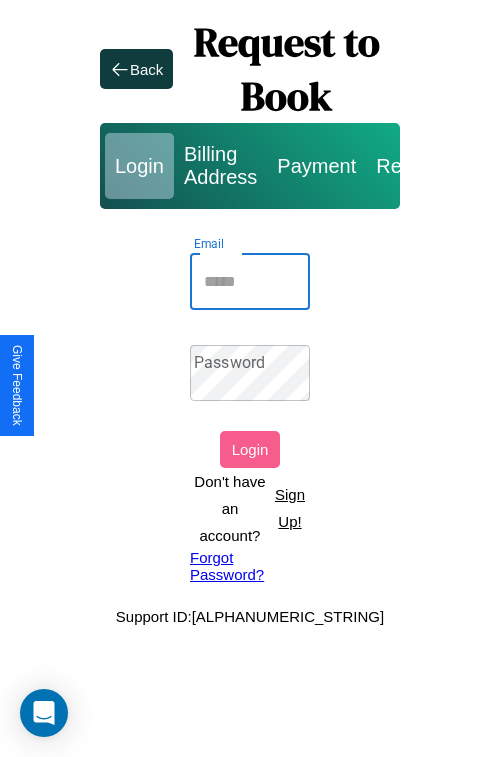 click on "Email" at bounding box center [250, 282] 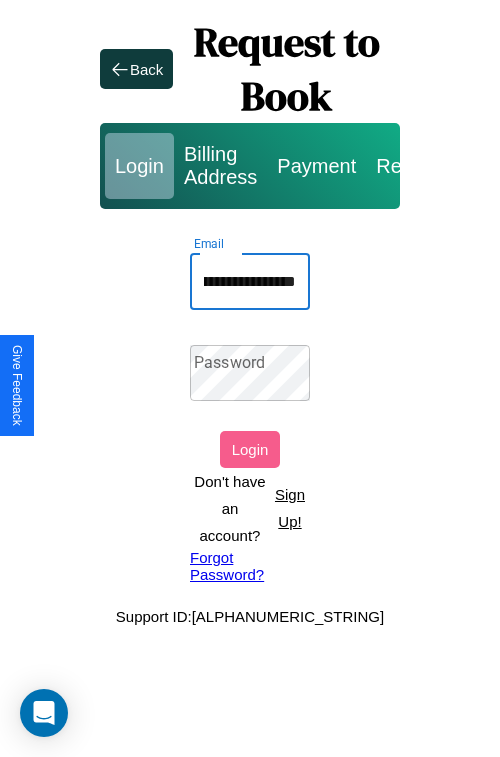 scroll, scrollTop: 0, scrollLeft: 76, axis: horizontal 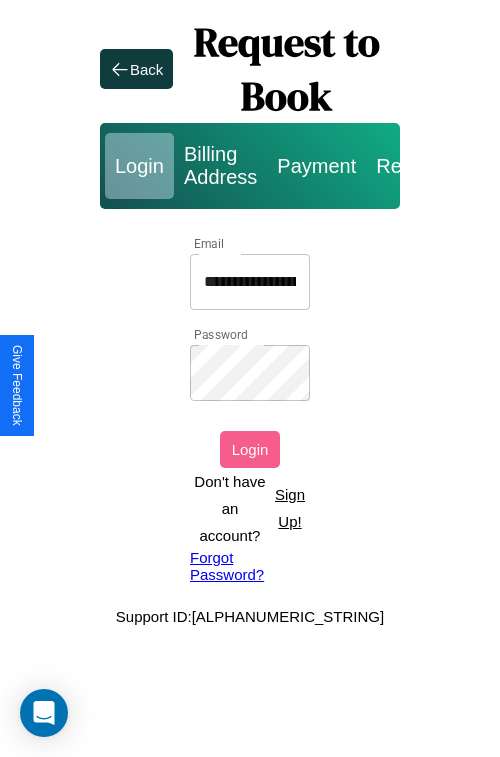 click on "Login" at bounding box center (250, 449) 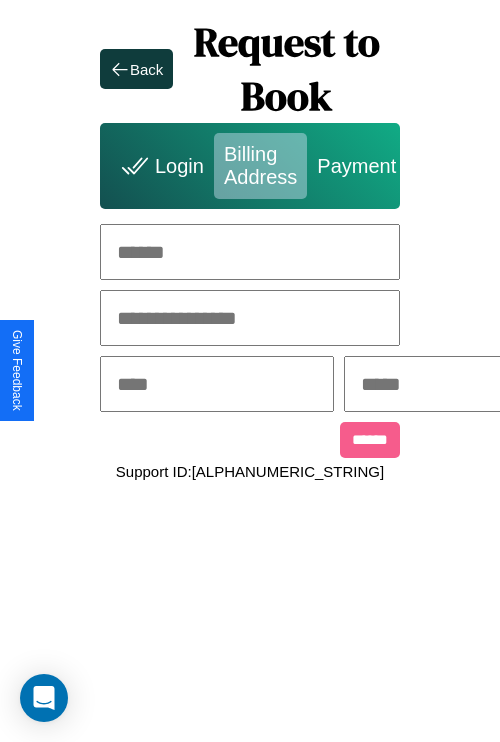 click at bounding box center [250, 252] 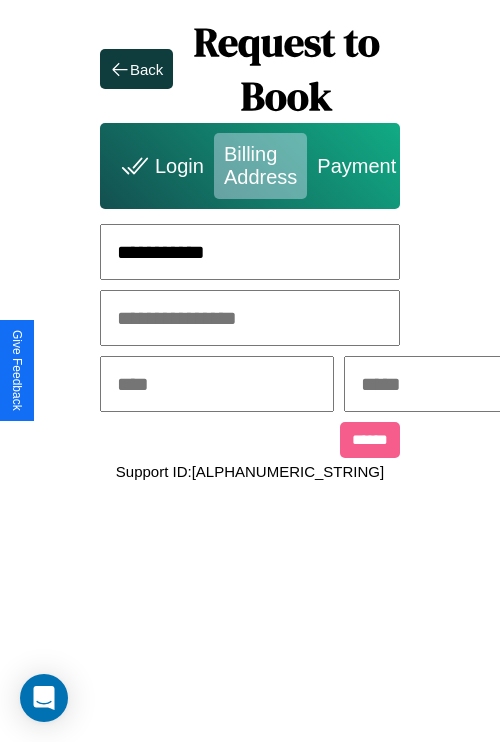 type on "**********" 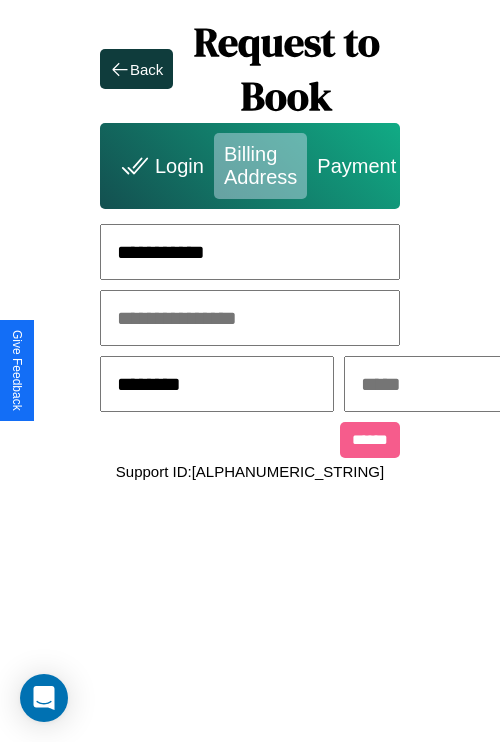type on "********" 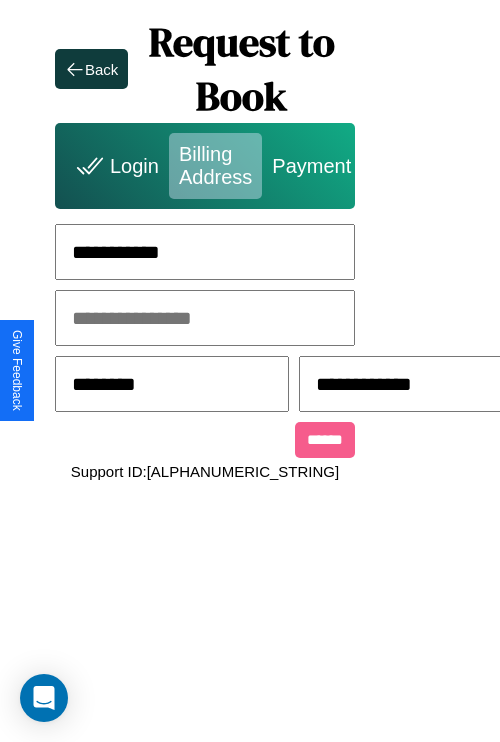 scroll, scrollTop: 0, scrollLeft: 517, axis: horizontal 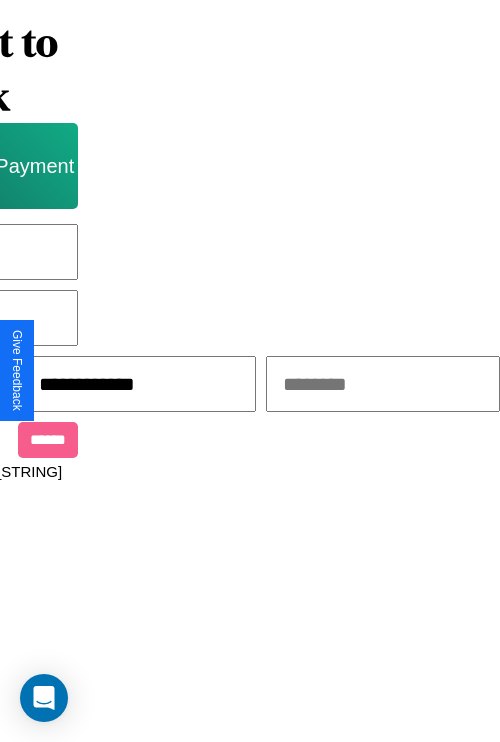 type on "**********" 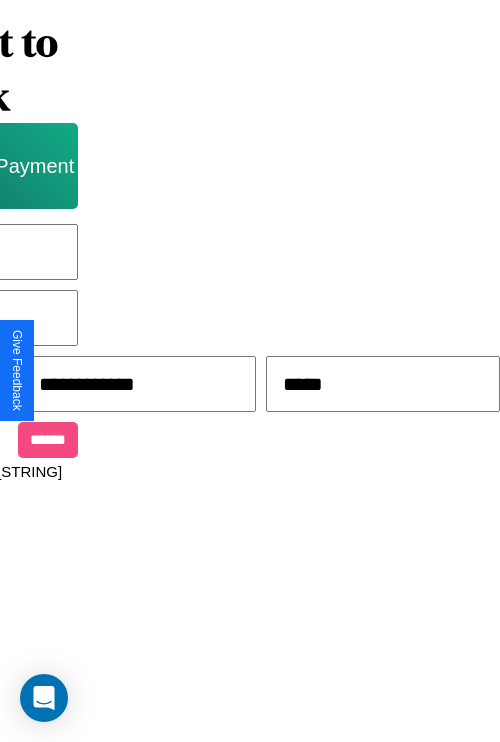 type on "*****" 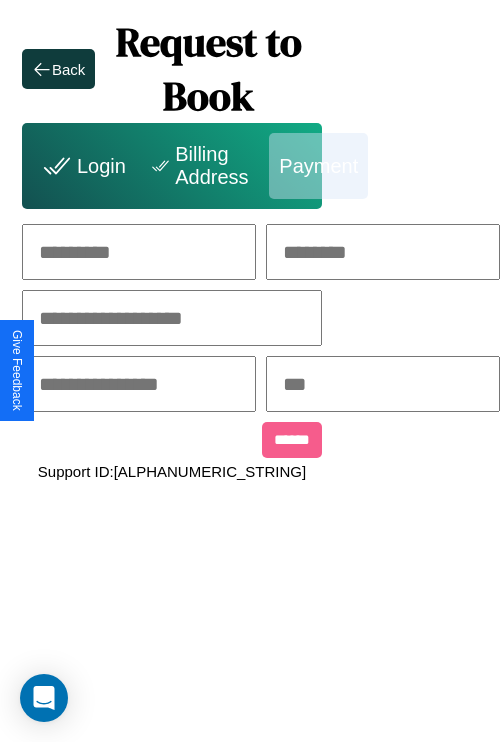 scroll, scrollTop: 0, scrollLeft: 208, axis: horizontal 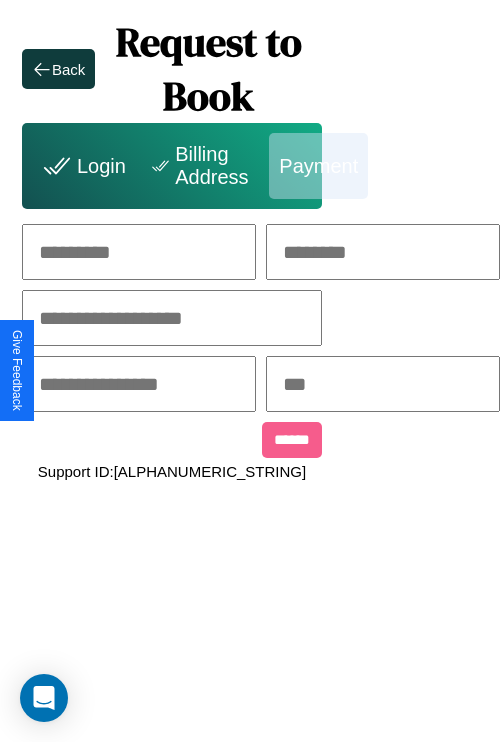 click at bounding box center (139, 252) 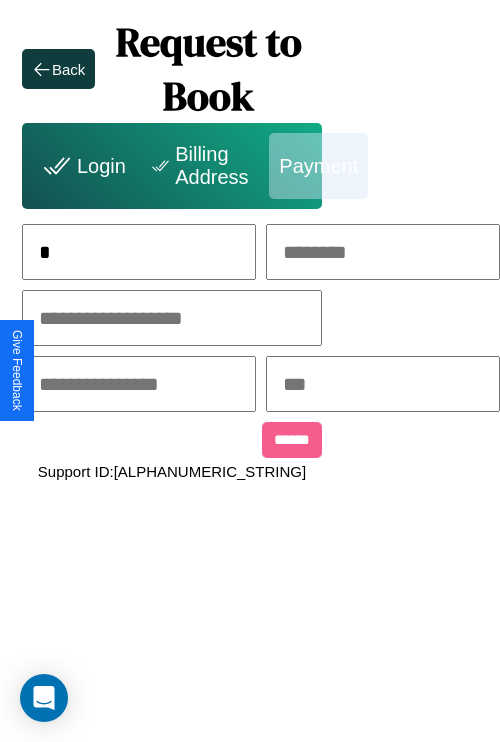 scroll, scrollTop: 0, scrollLeft: 130, axis: horizontal 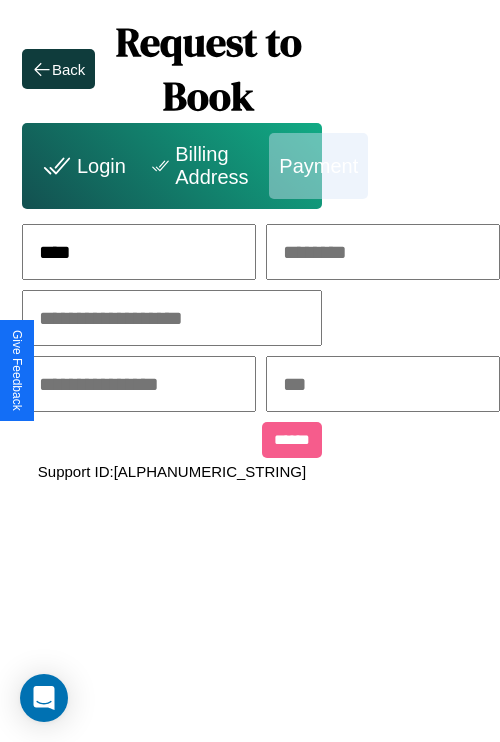 type on "****" 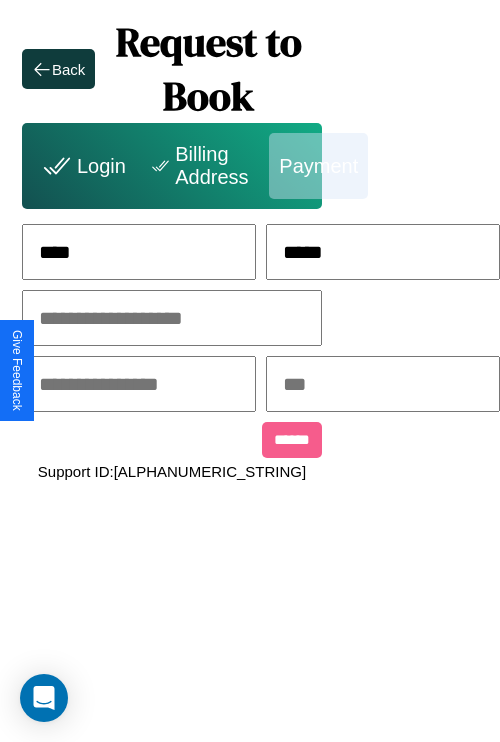 type on "*****" 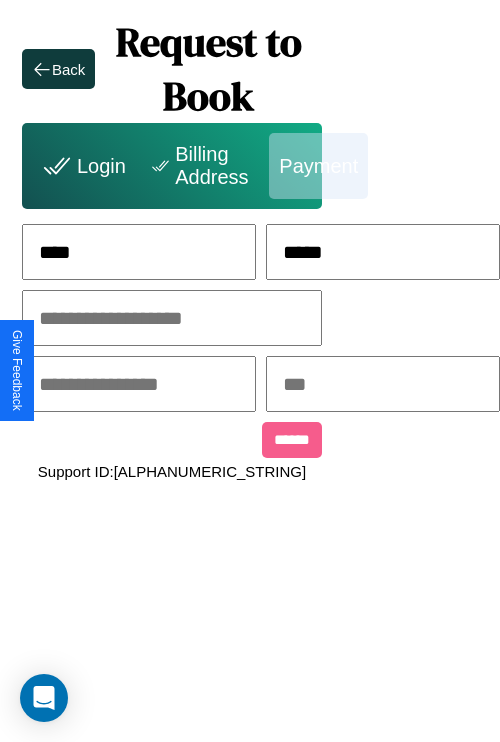 click at bounding box center [172, 318] 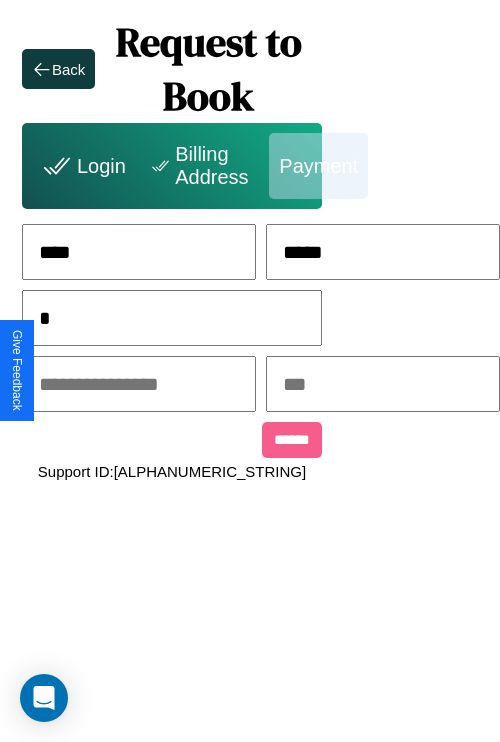 scroll, scrollTop: 0, scrollLeft: 128, axis: horizontal 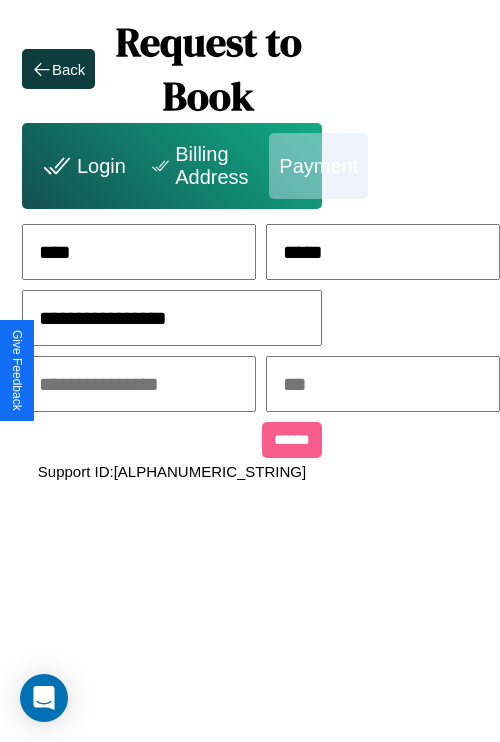 type on "**********" 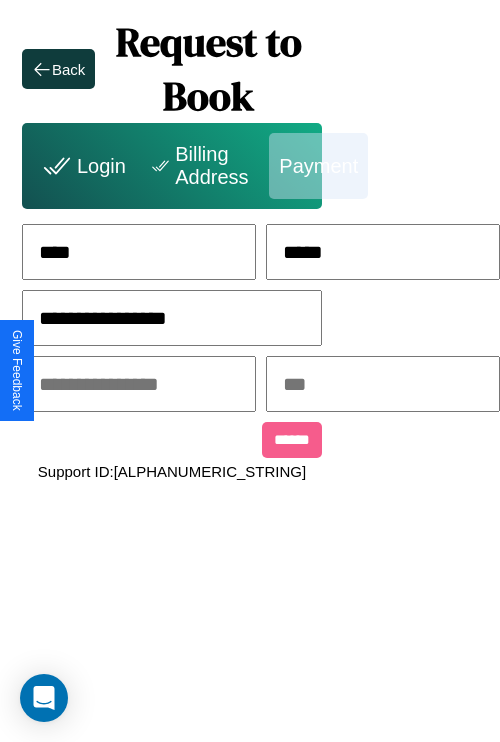 click at bounding box center (139, 384) 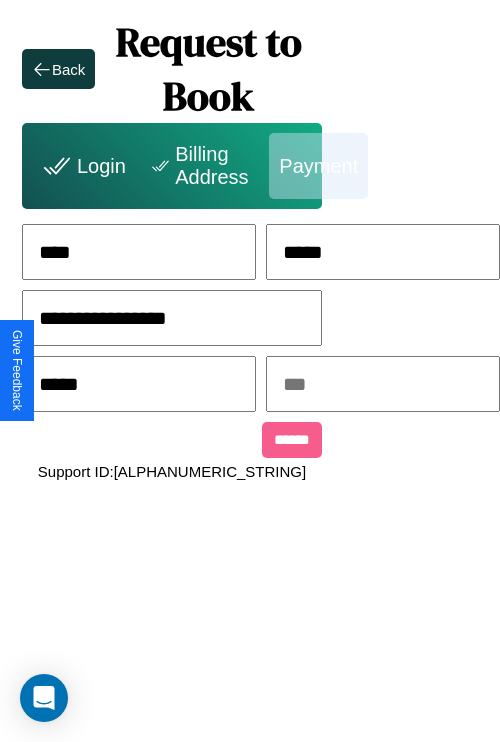 type on "*****" 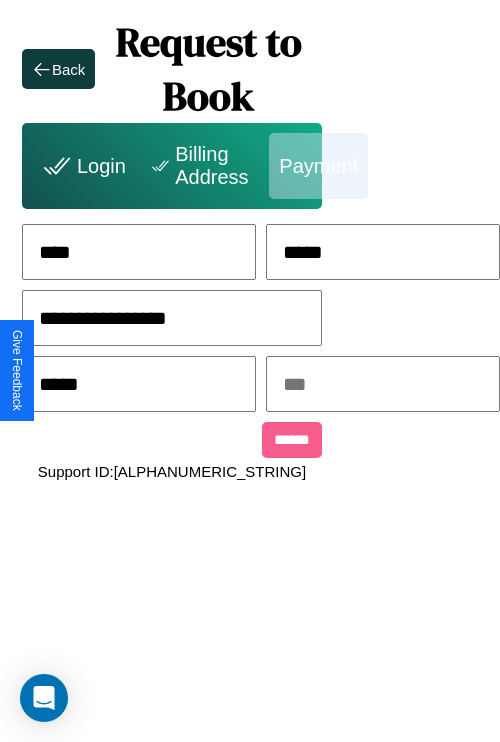 click at bounding box center (383, 384) 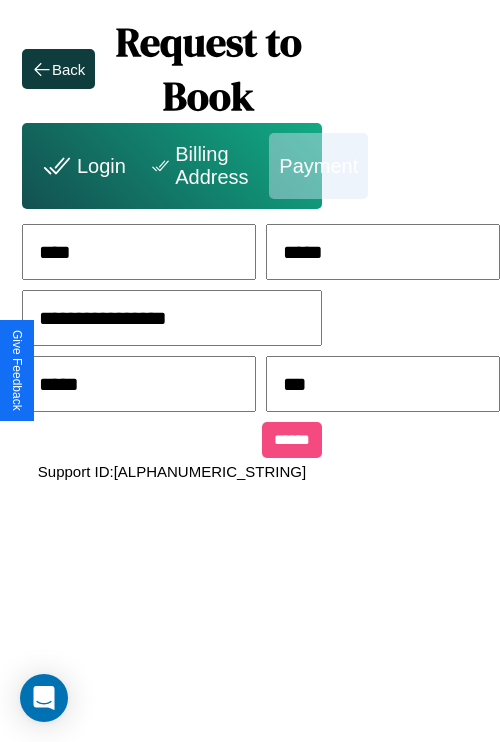 type on "***" 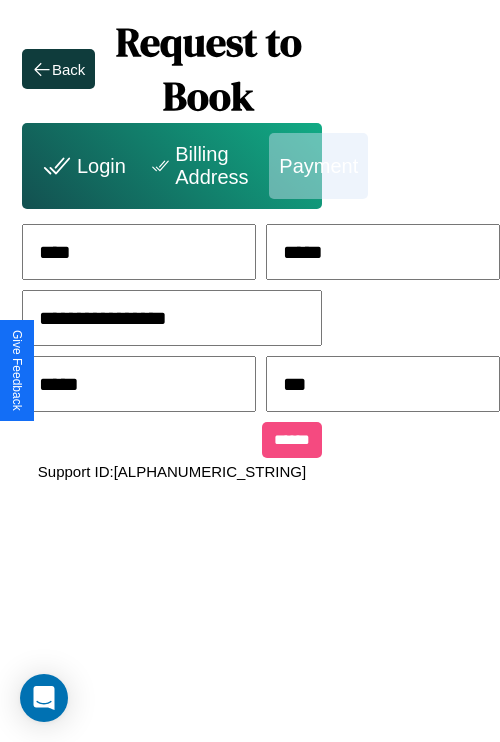 click on "******" at bounding box center [292, 440] 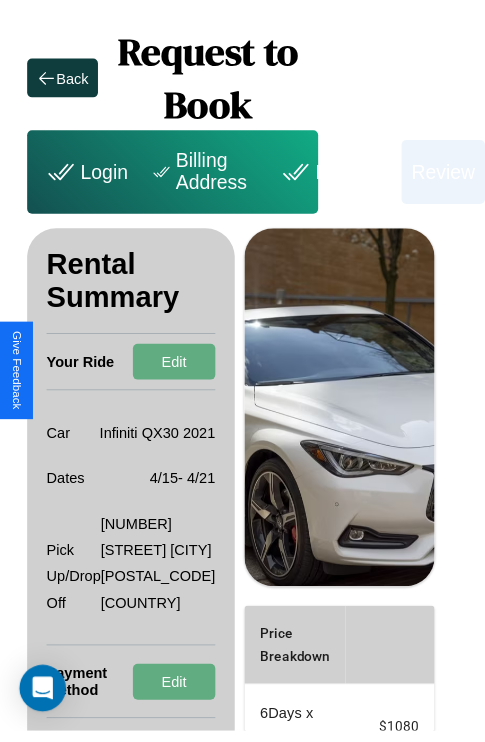 scroll, scrollTop: 0, scrollLeft: 72, axis: horizontal 